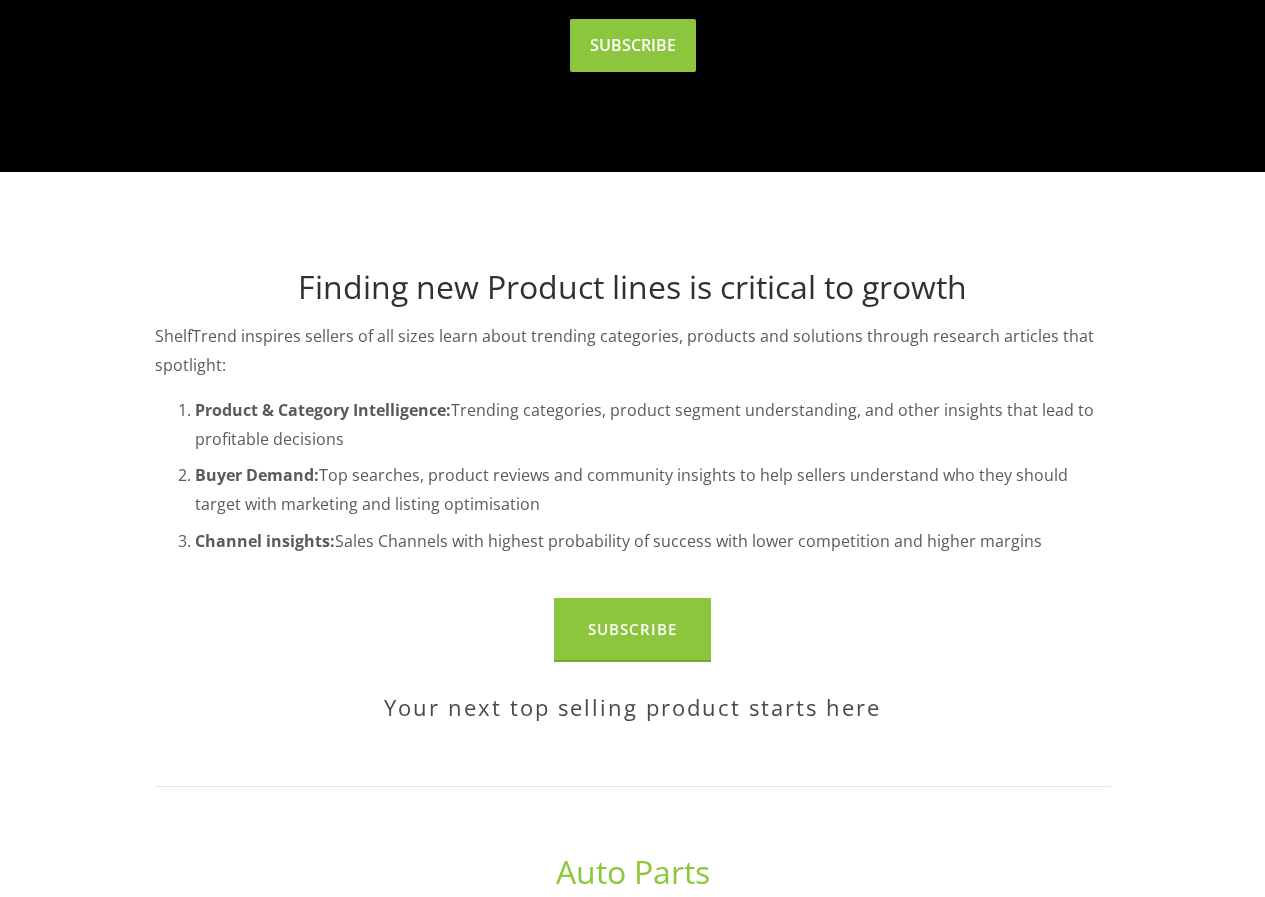 scroll, scrollTop: 998, scrollLeft: 0, axis: vertical 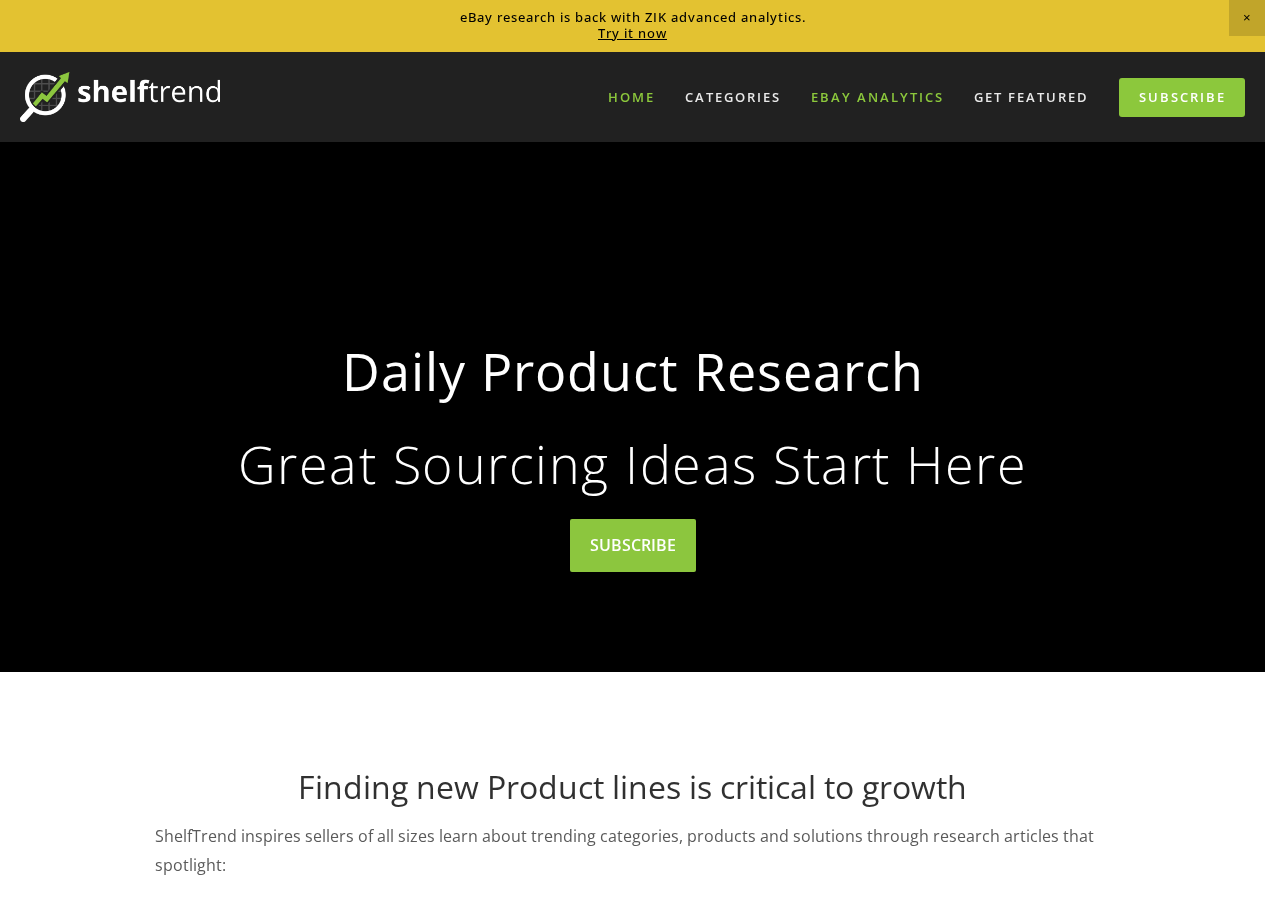 click on "eBay Analytics" at bounding box center [877, 97] 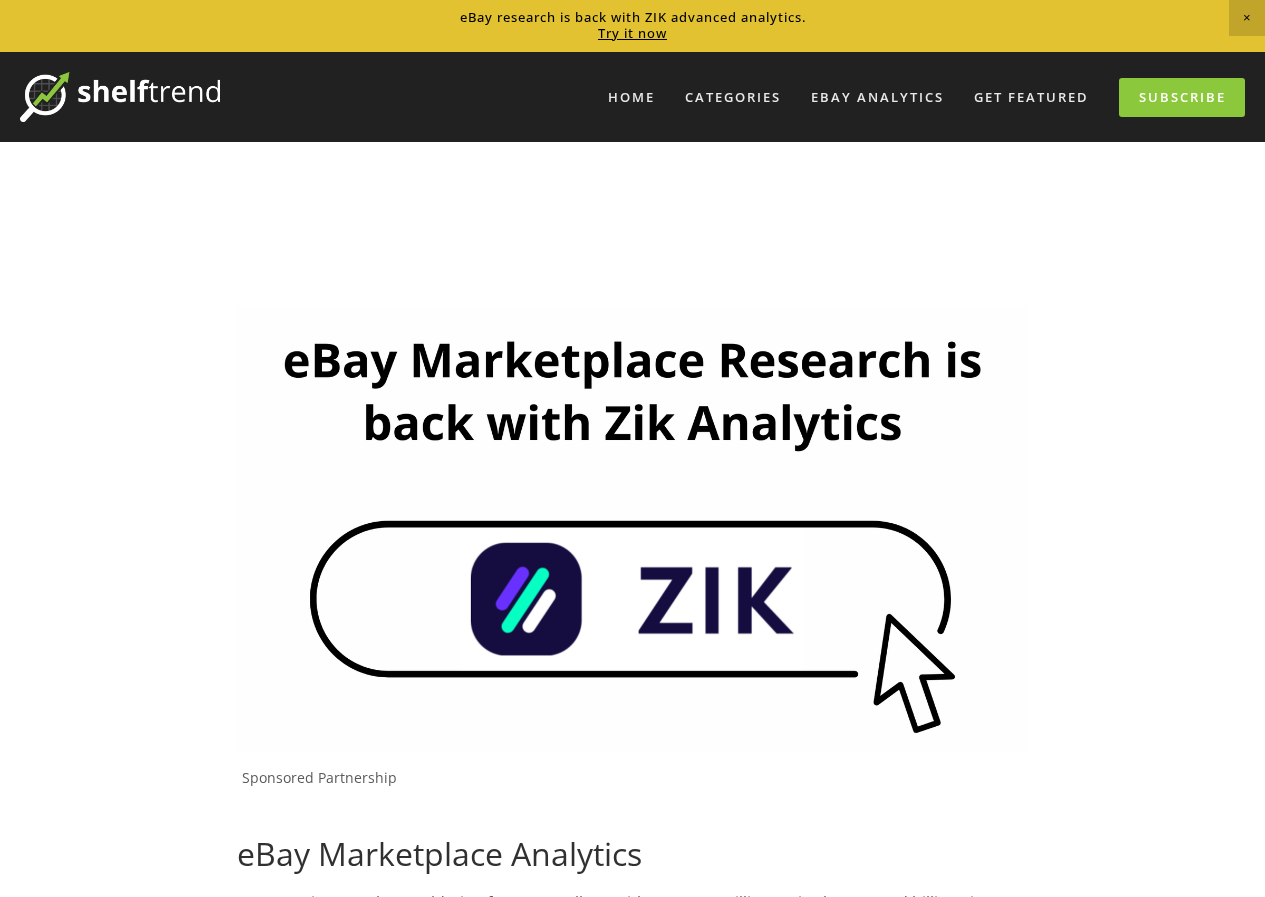 scroll, scrollTop: 0, scrollLeft: 0, axis: both 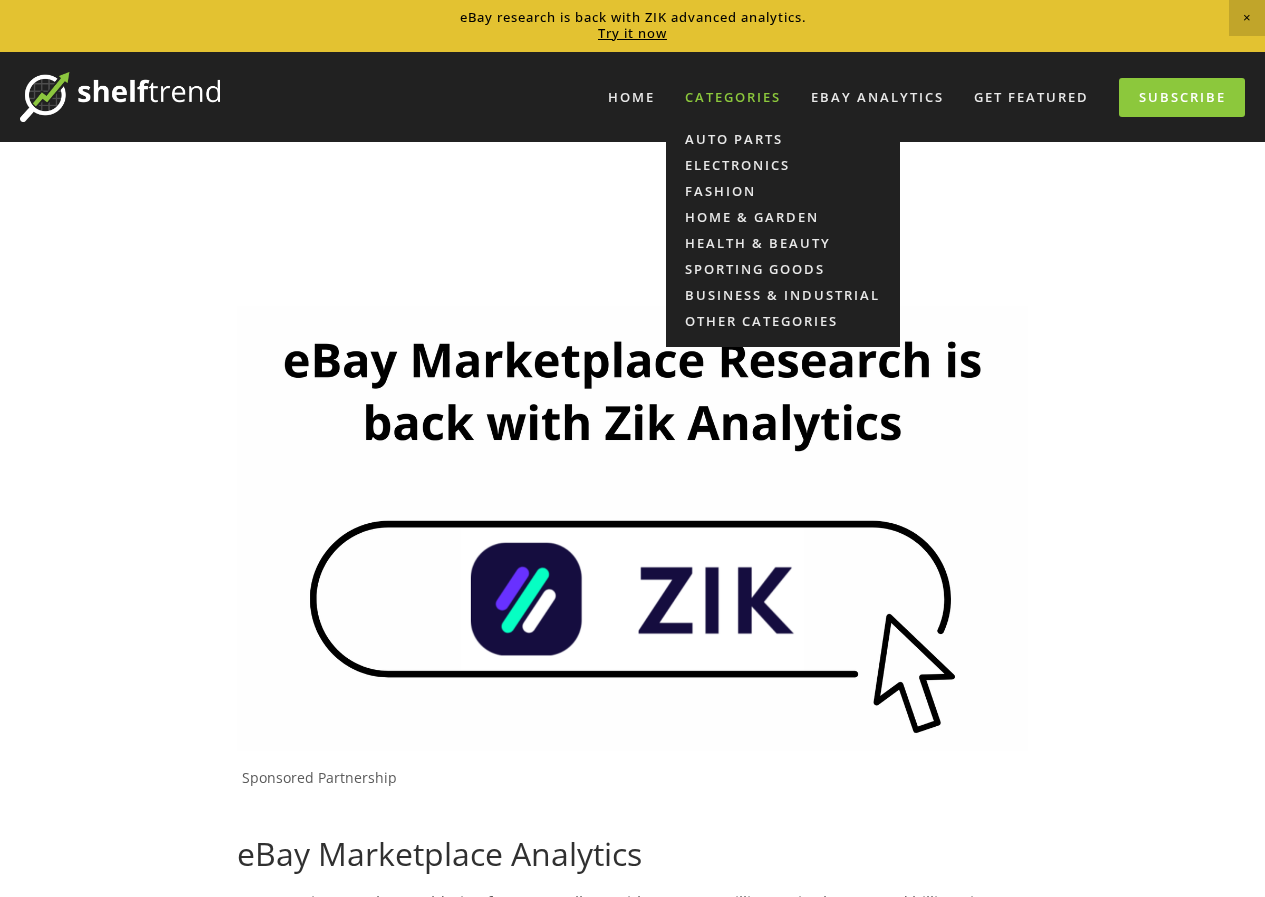 click on "Categories" at bounding box center (733, 97) 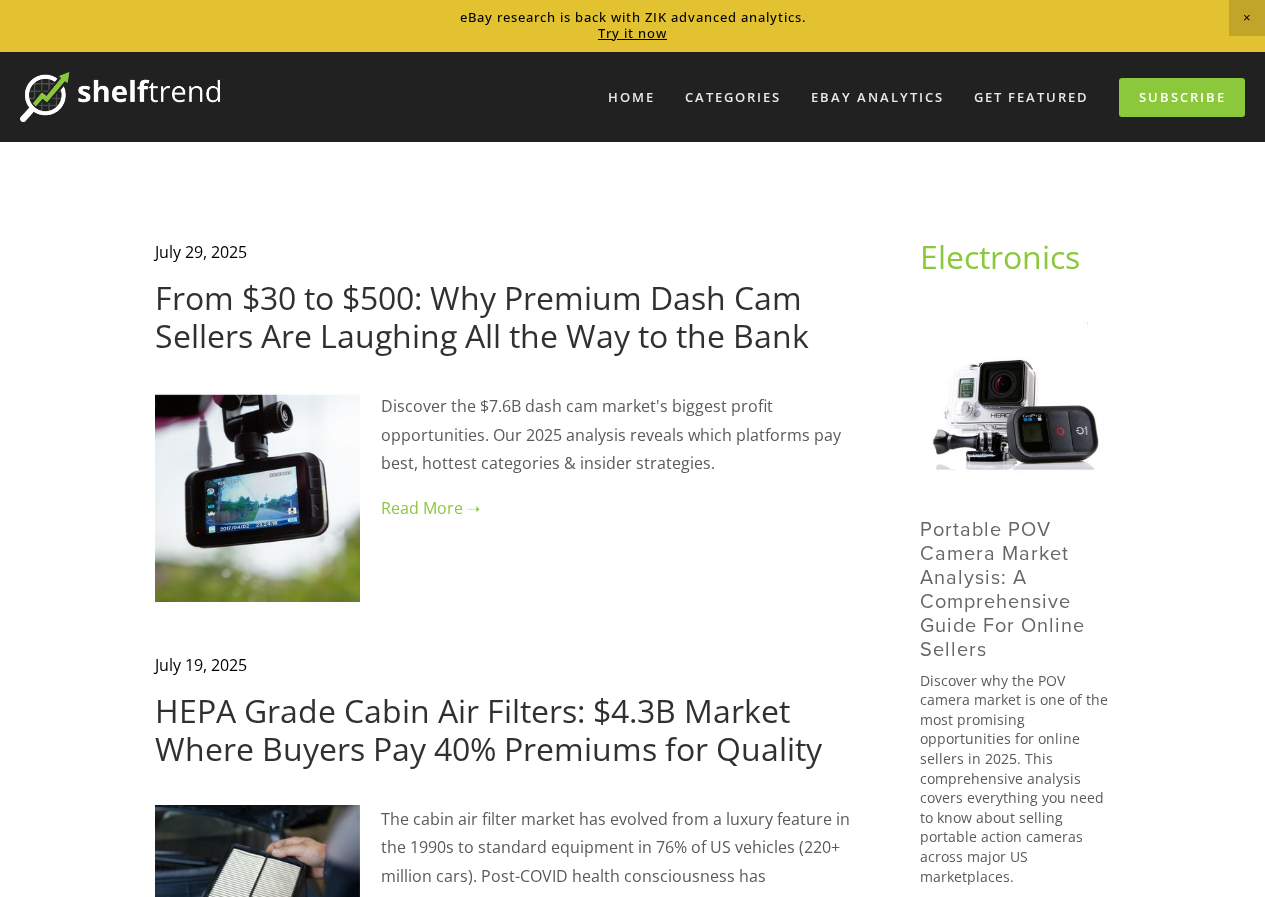 scroll, scrollTop: 0, scrollLeft: 0, axis: both 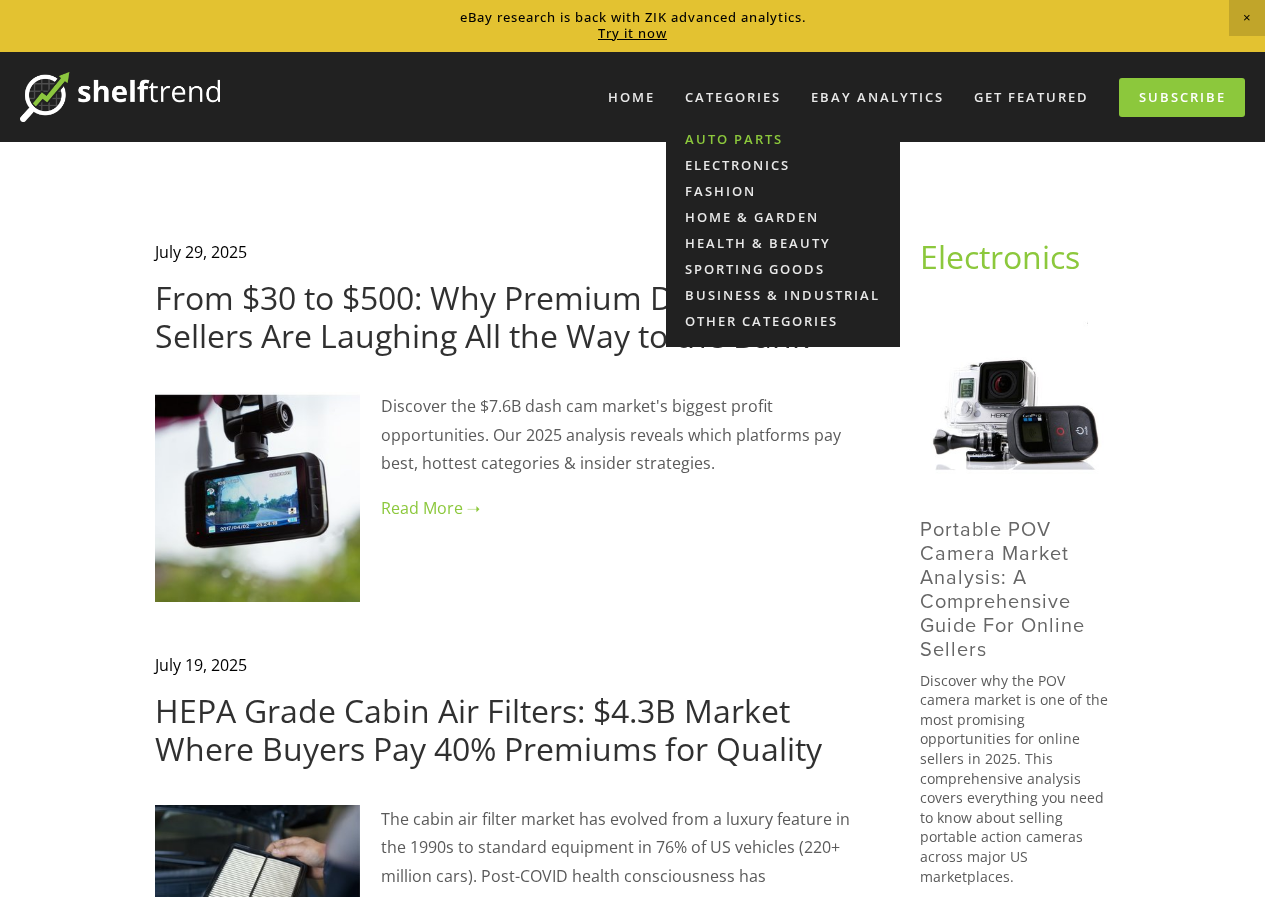 click on "Auto Parts" at bounding box center [783, 139] 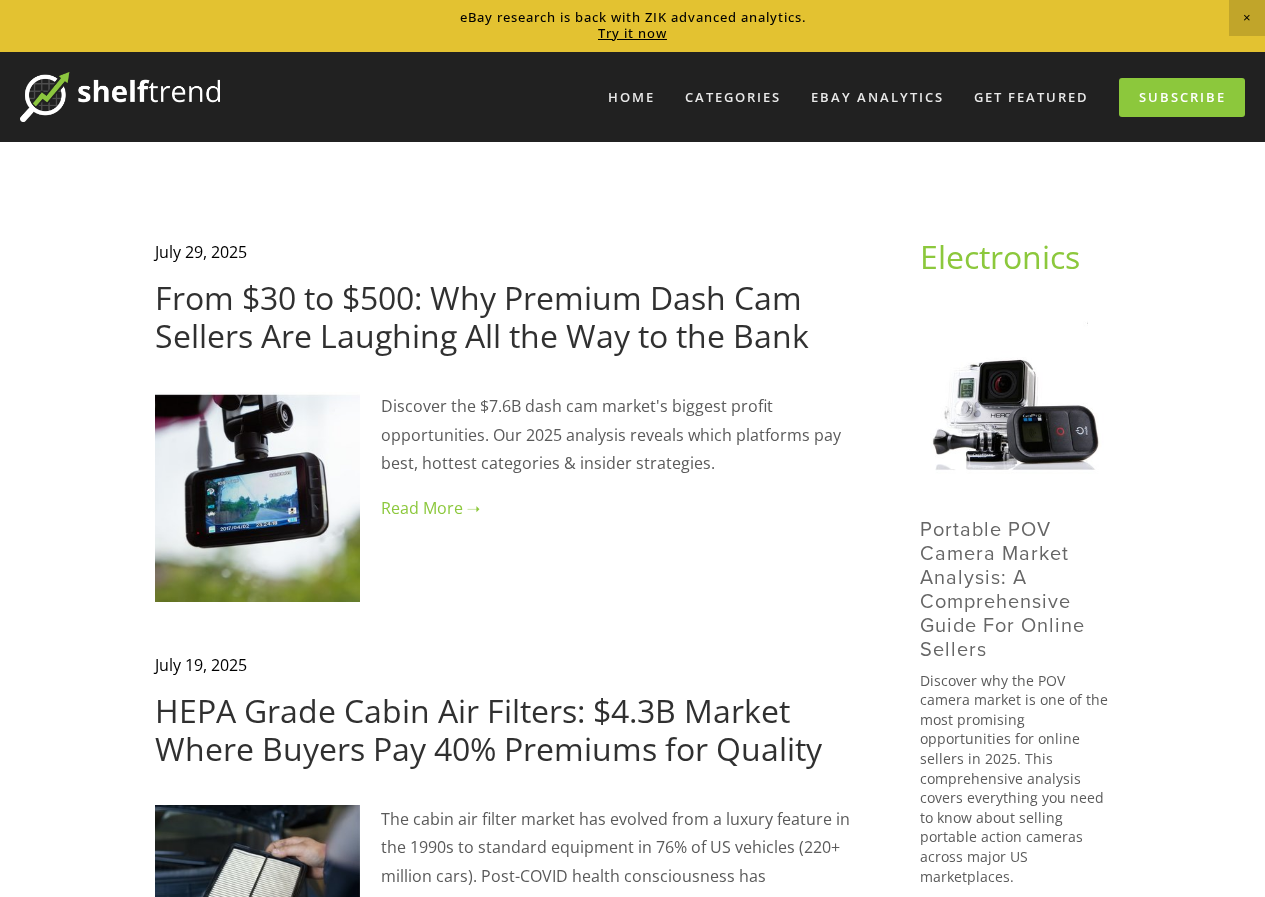 scroll, scrollTop: 0, scrollLeft: 0, axis: both 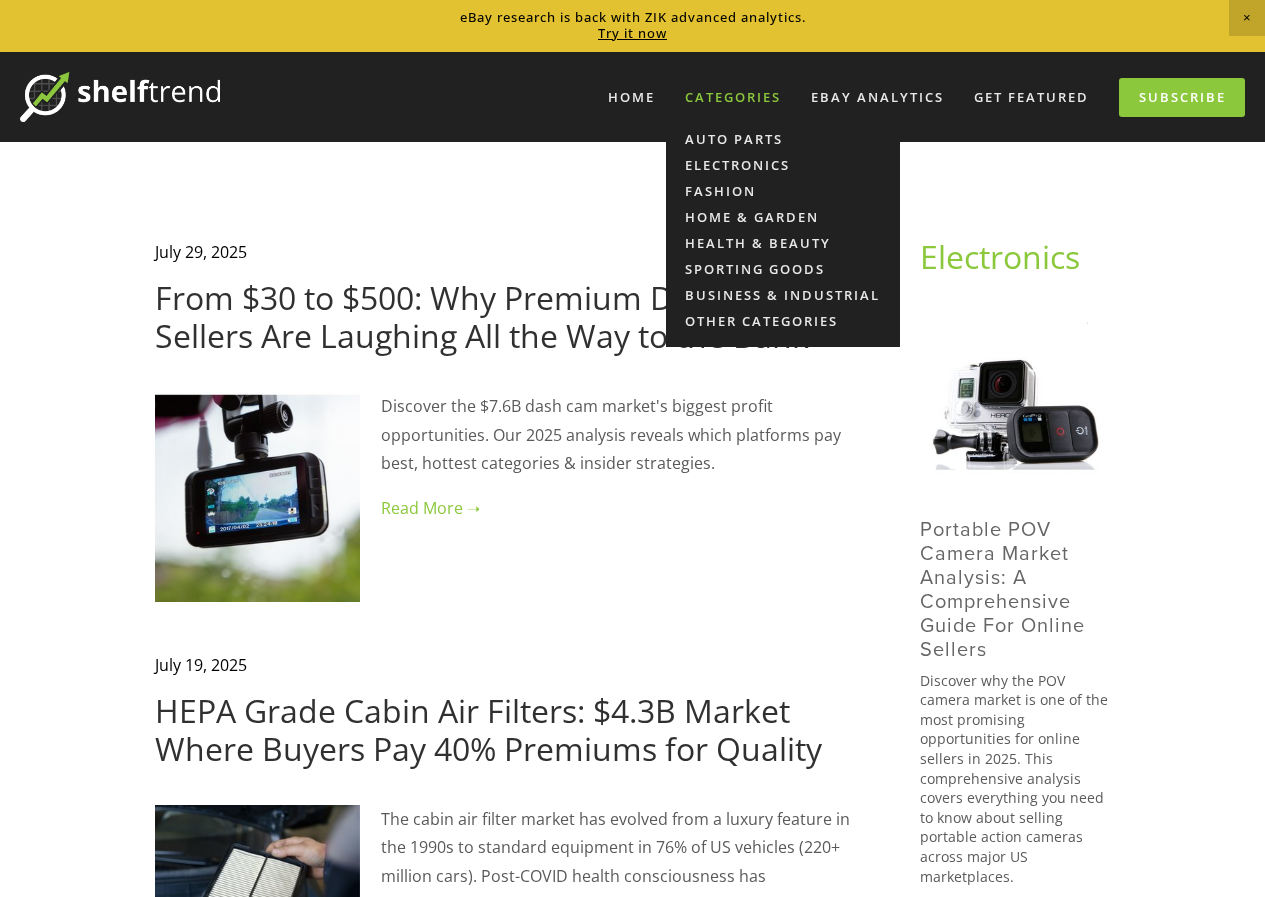 click on "Categories" at bounding box center (733, 97) 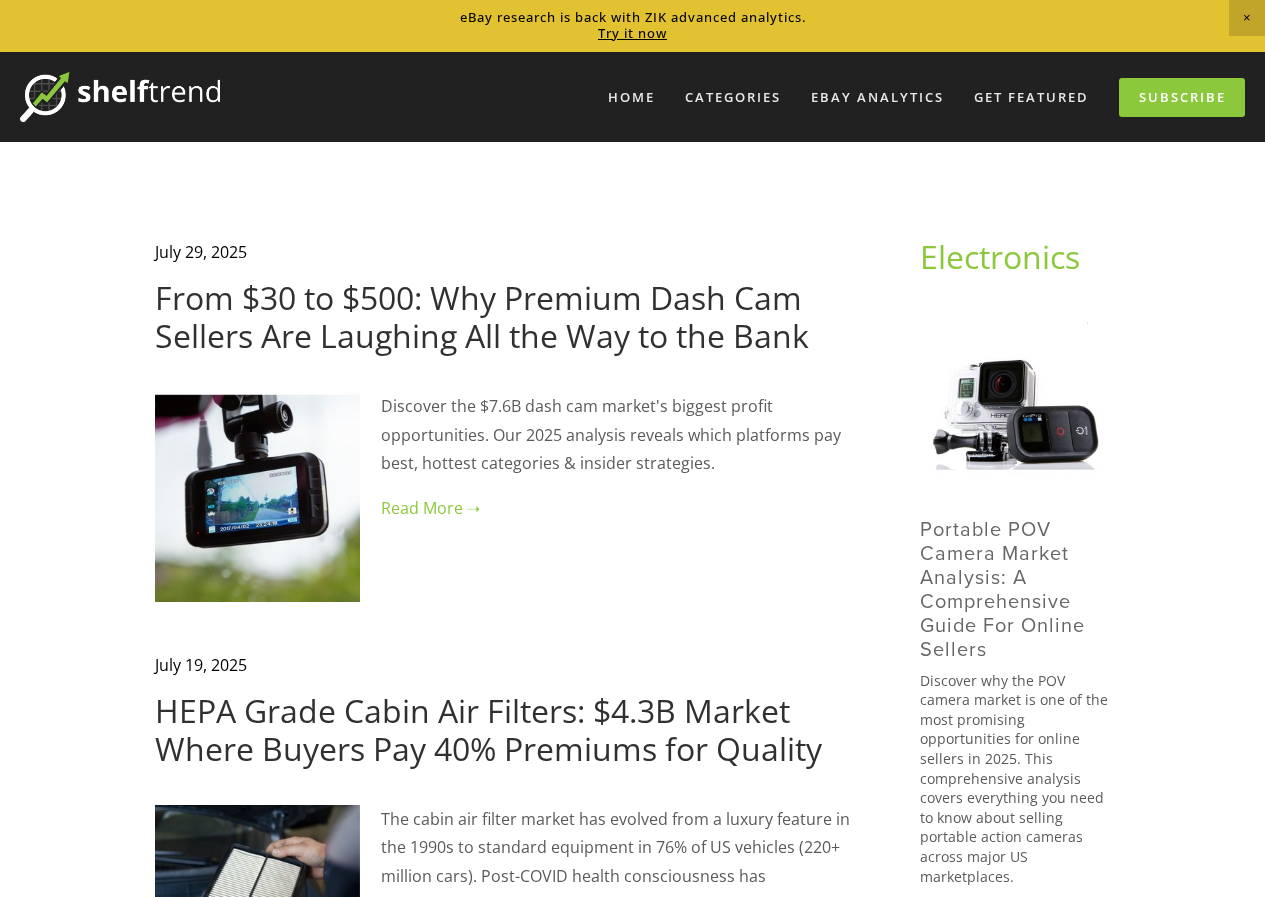 scroll, scrollTop: 0, scrollLeft: 0, axis: both 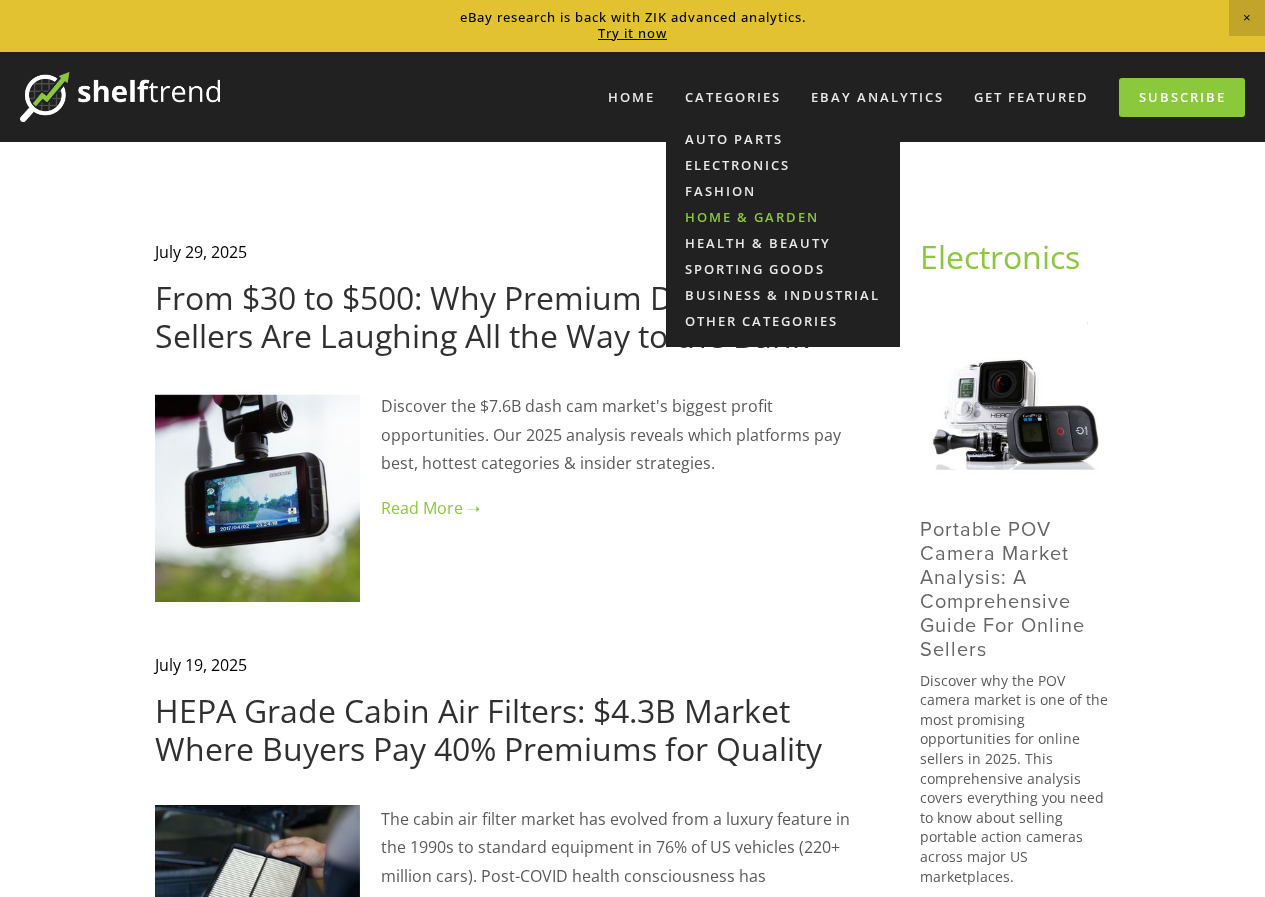 click on "Home & Garden" at bounding box center (783, 217) 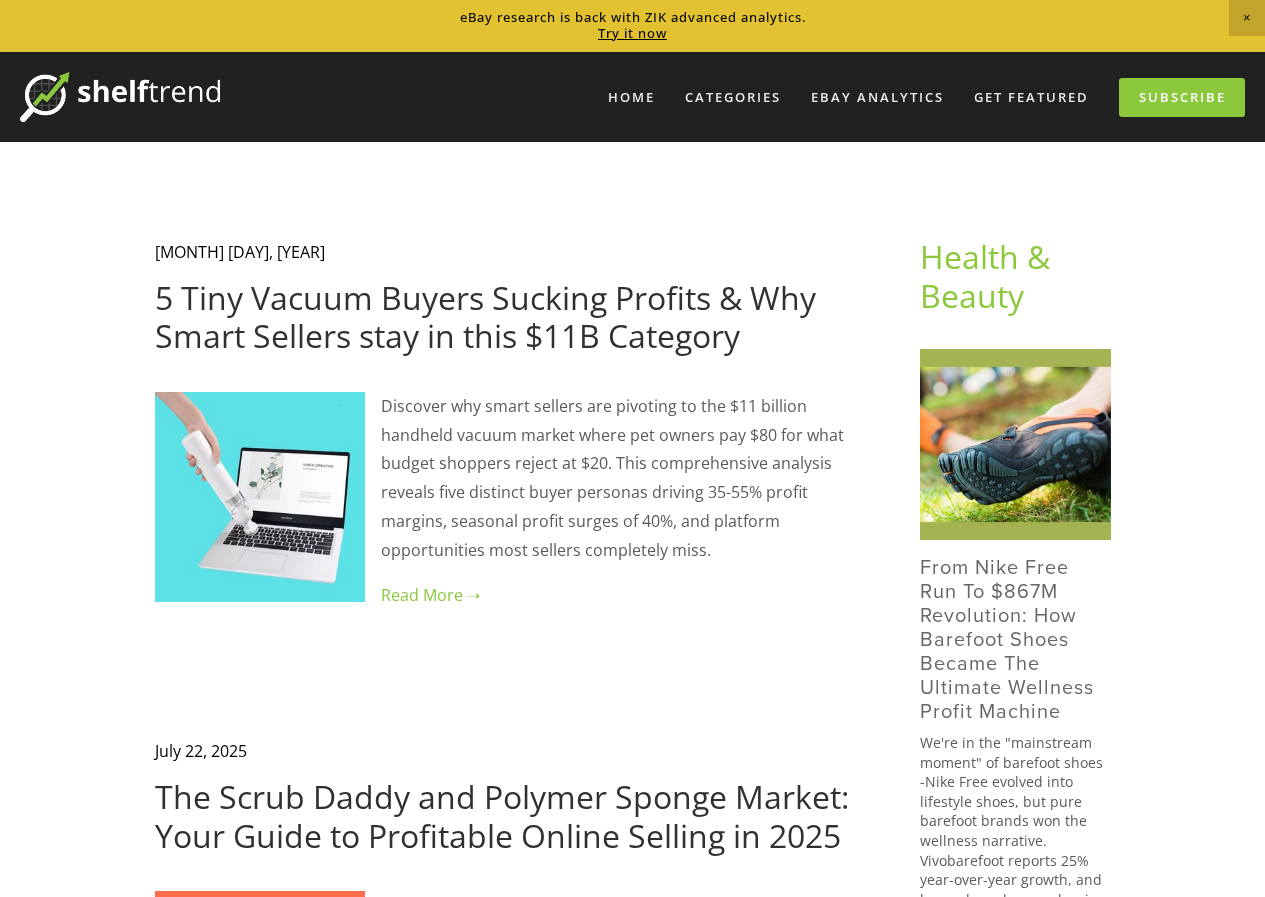 scroll, scrollTop: 0, scrollLeft: 0, axis: both 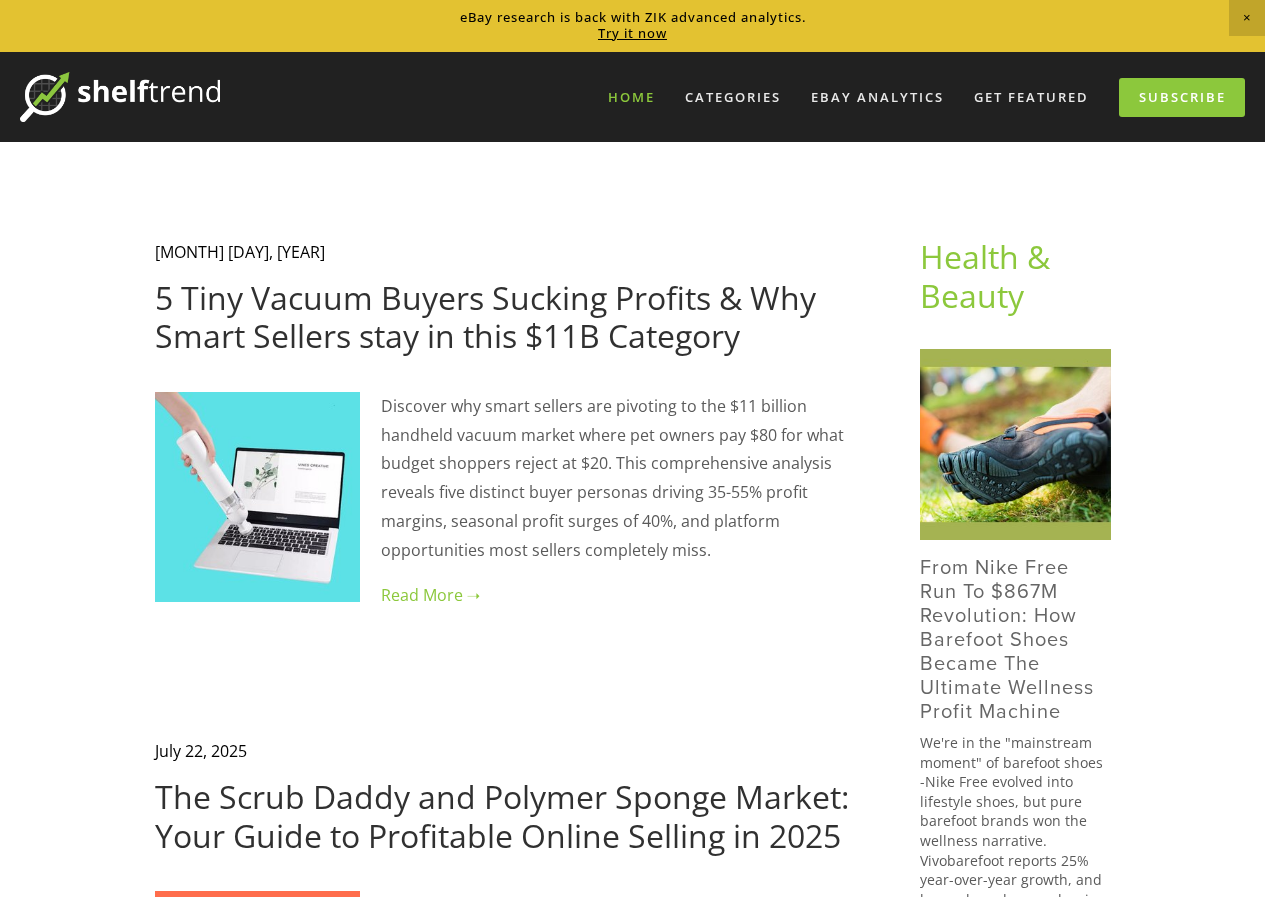 click on "Home" at bounding box center (631, 97) 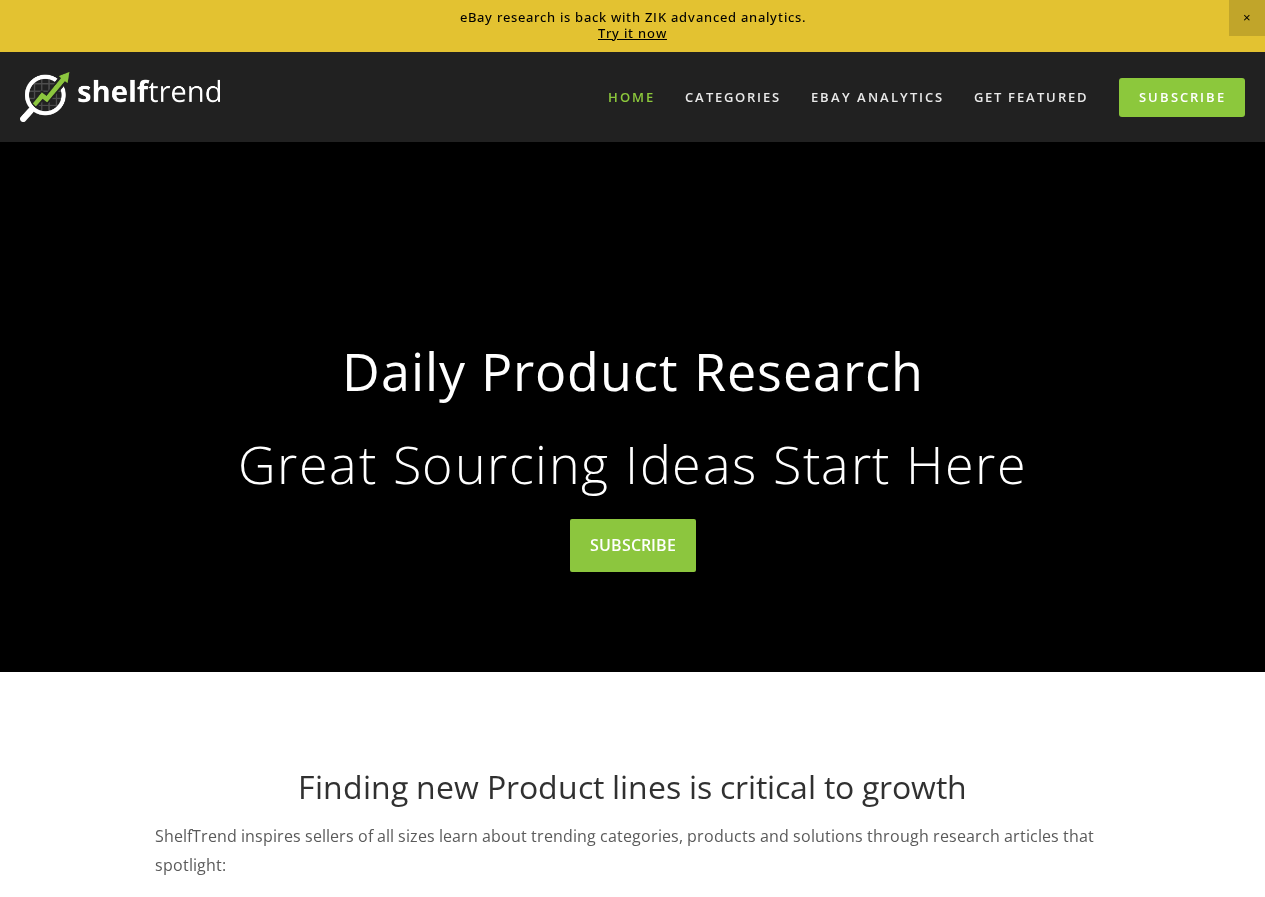 scroll, scrollTop: 0, scrollLeft: 0, axis: both 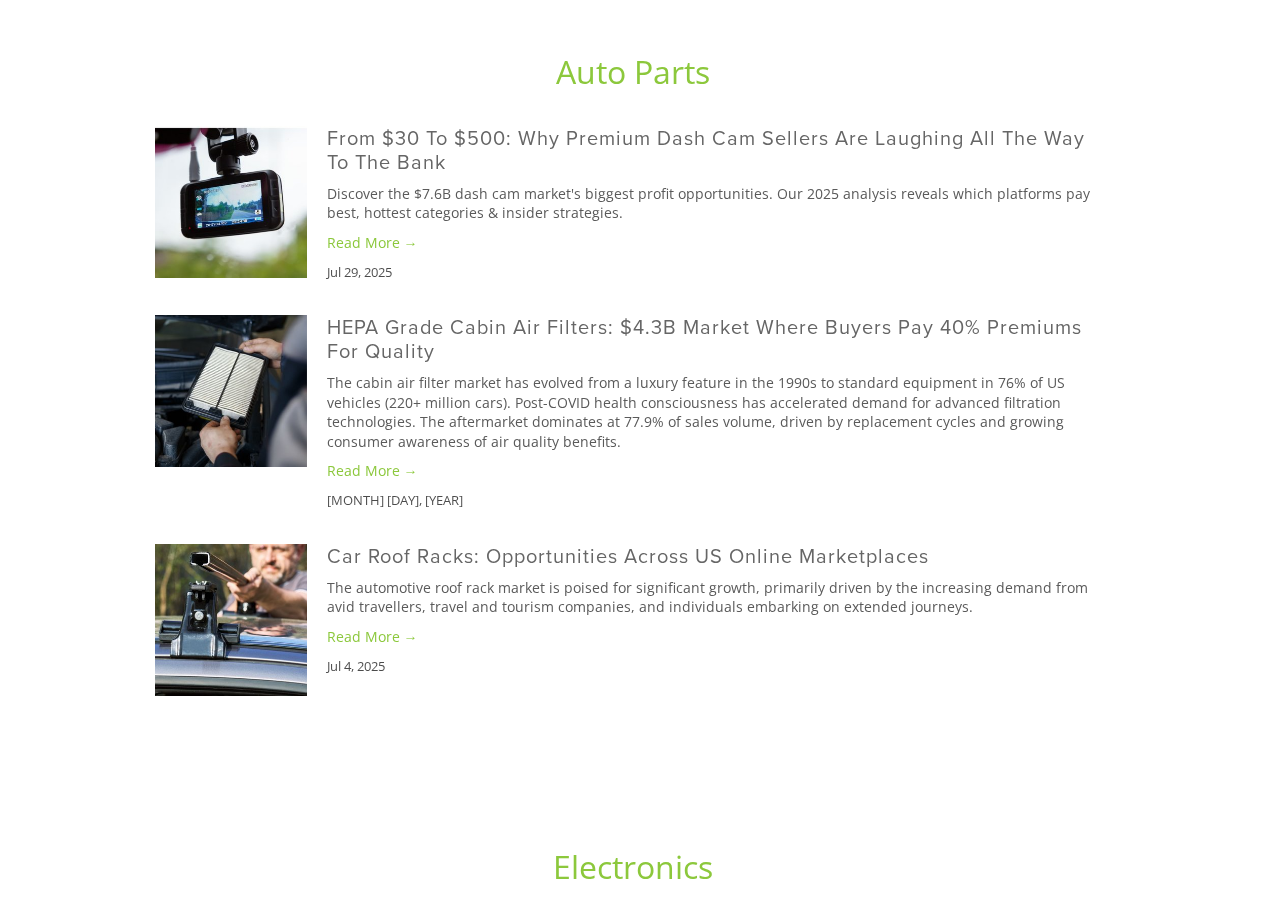 click on "Auto Parts" at bounding box center [633, 71] 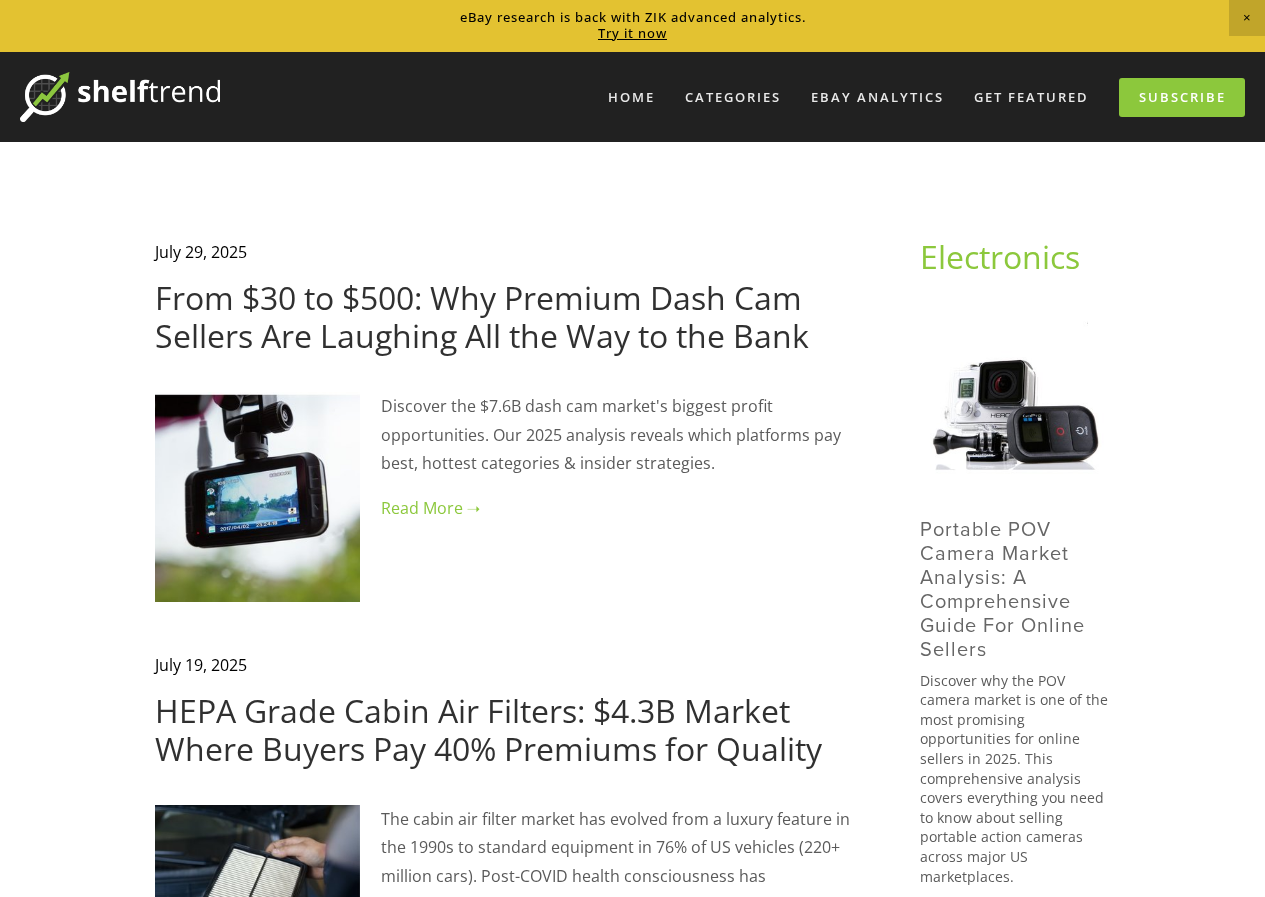 scroll, scrollTop: 0, scrollLeft: 0, axis: both 